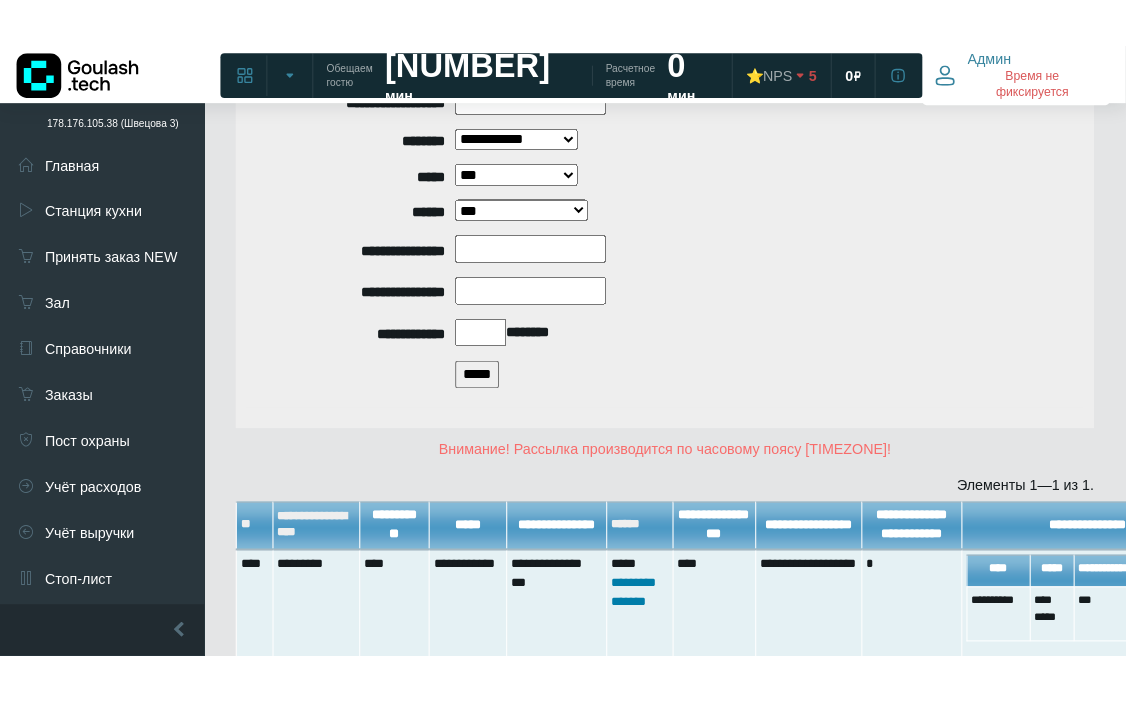 scroll, scrollTop: 263, scrollLeft: 0, axis: vertical 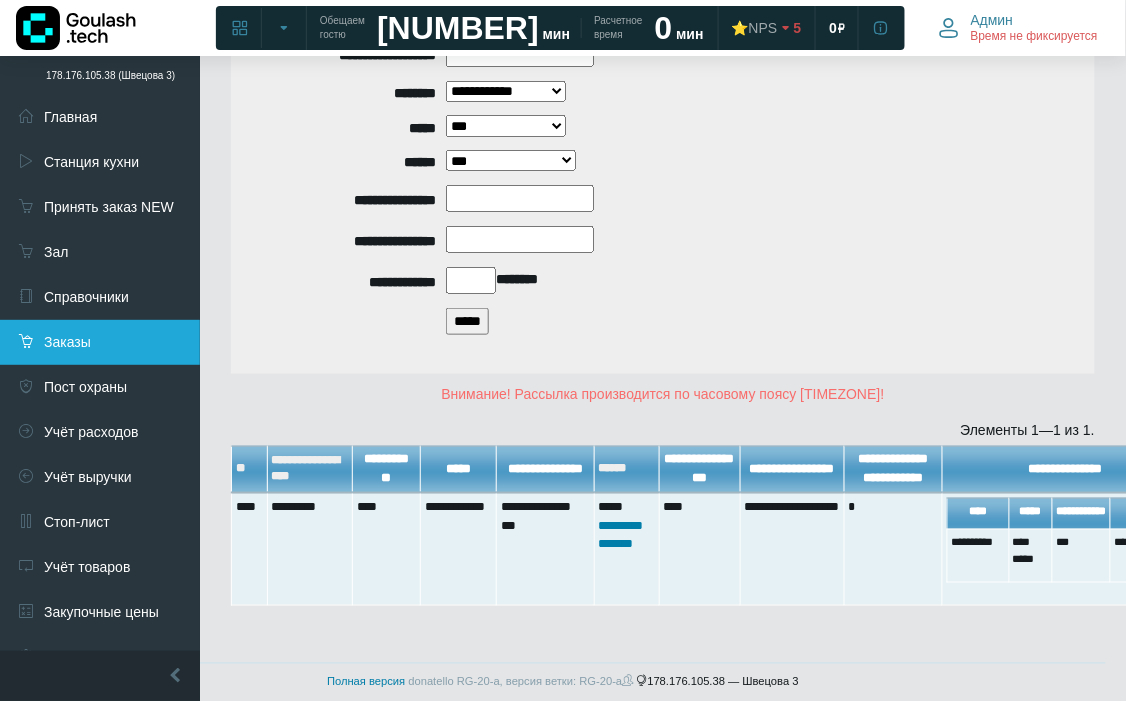 click on "Заказы" at bounding box center [100, 342] 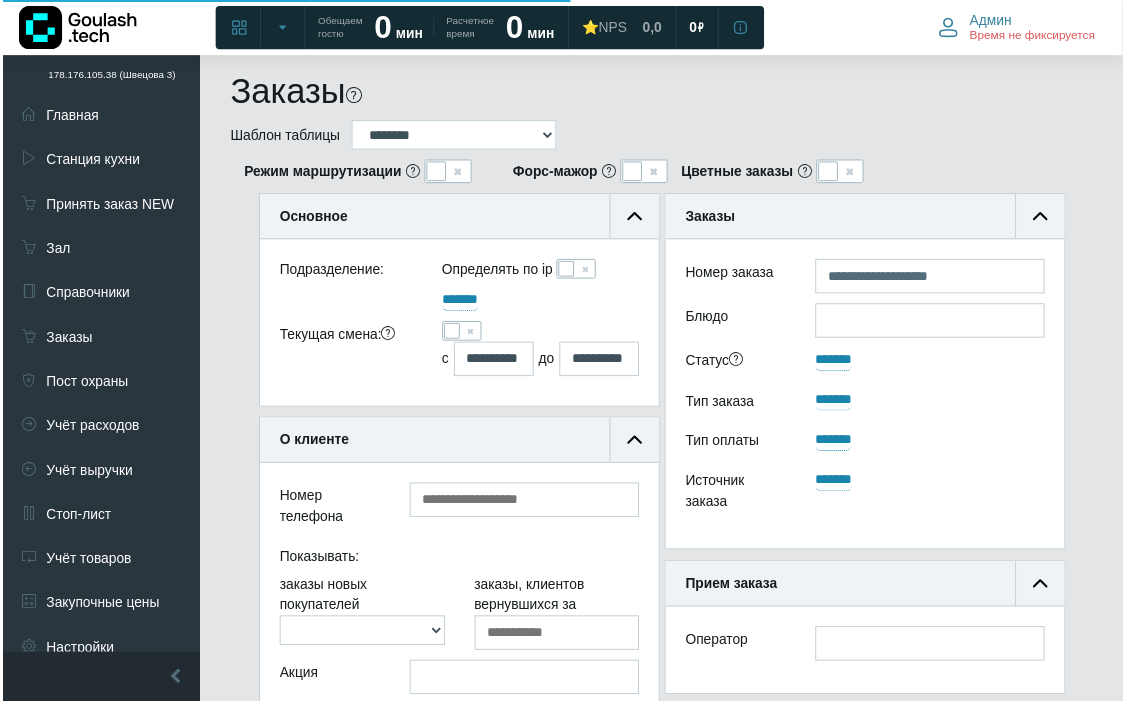 scroll, scrollTop: 0, scrollLeft: 0, axis: both 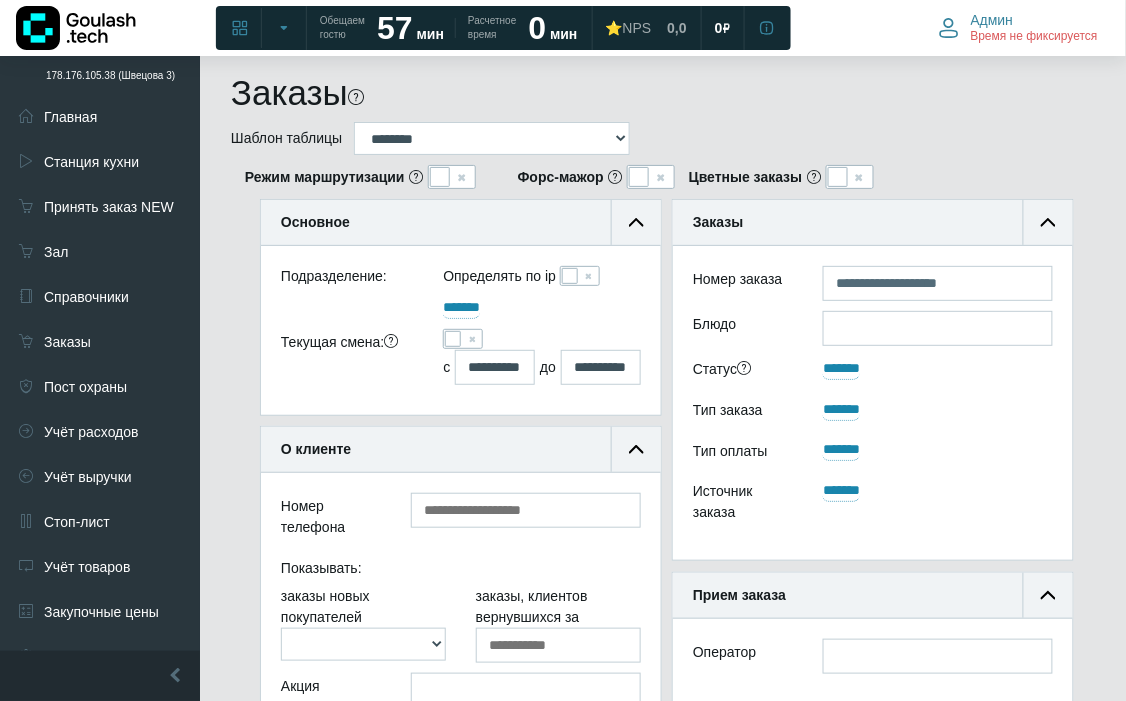 drag, startPoint x: 455, startPoint y: 334, endPoint x: 581, endPoint y: 338, distance: 126.06348 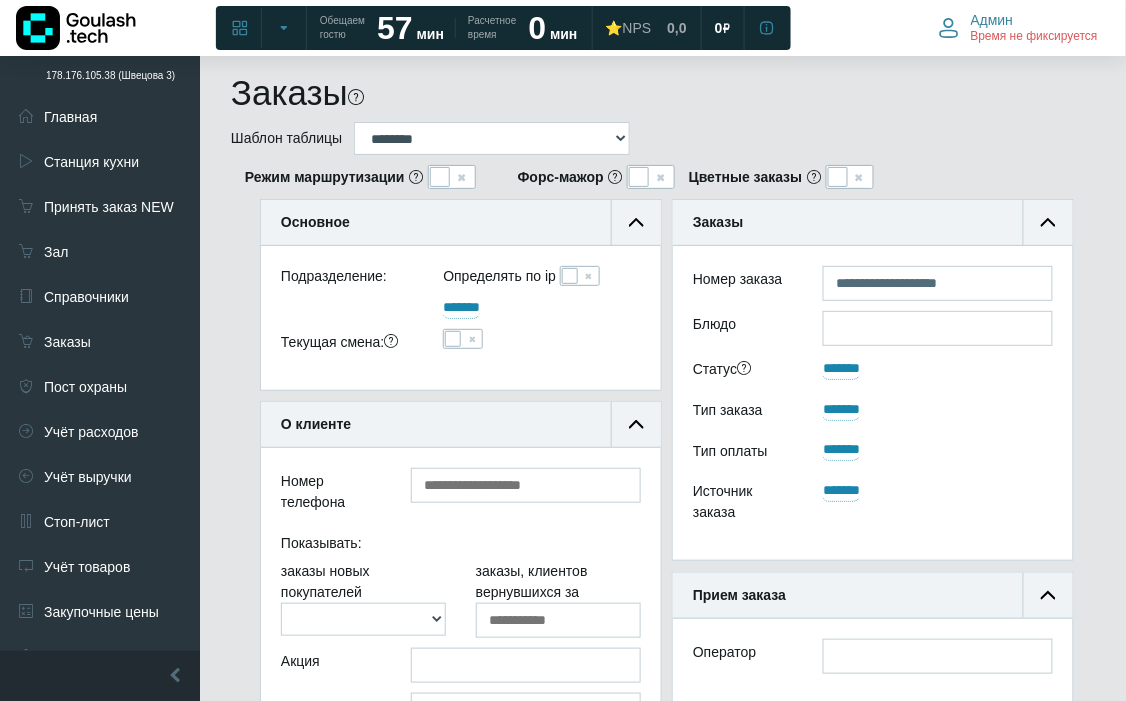 scroll, scrollTop: 188, scrollLeft: 400, axis: both 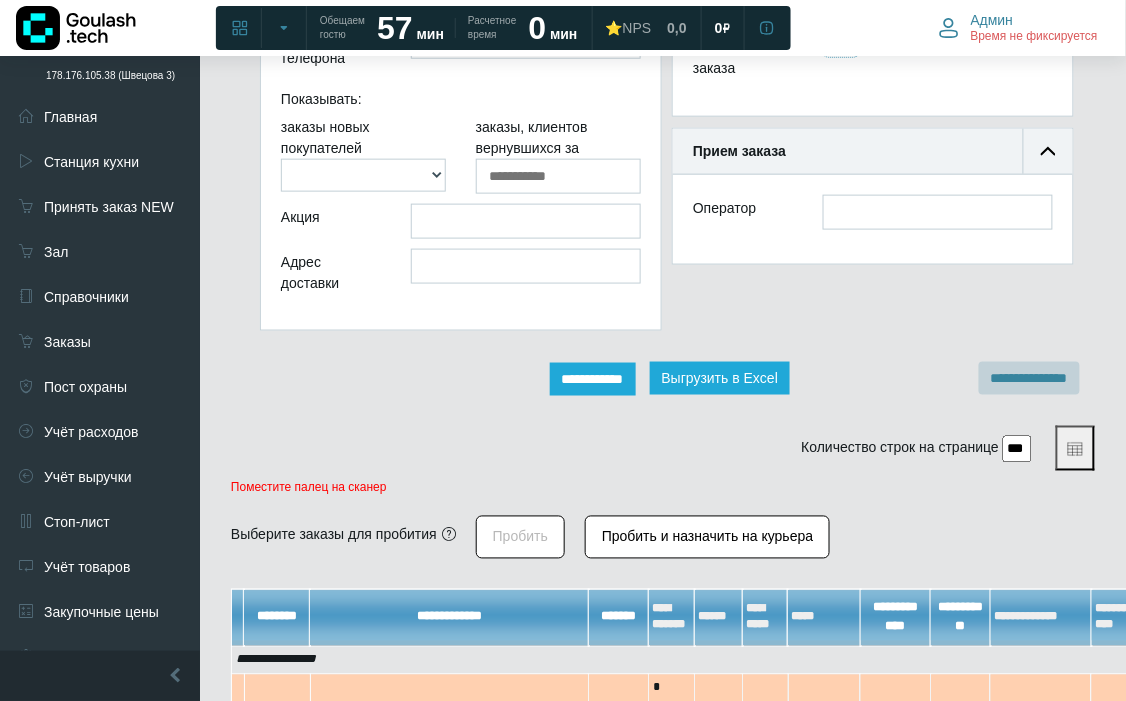 click on "**********" at bounding box center [593, 379] 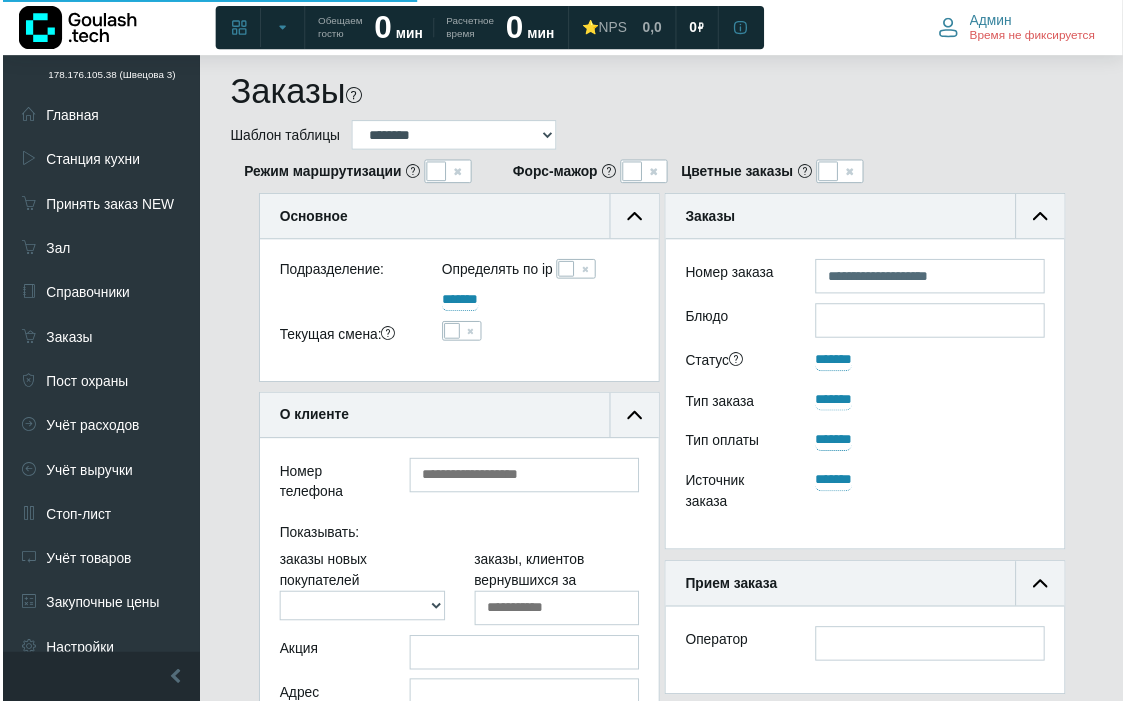 scroll, scrollTop: 0, scrollLeft: 0, axis: both 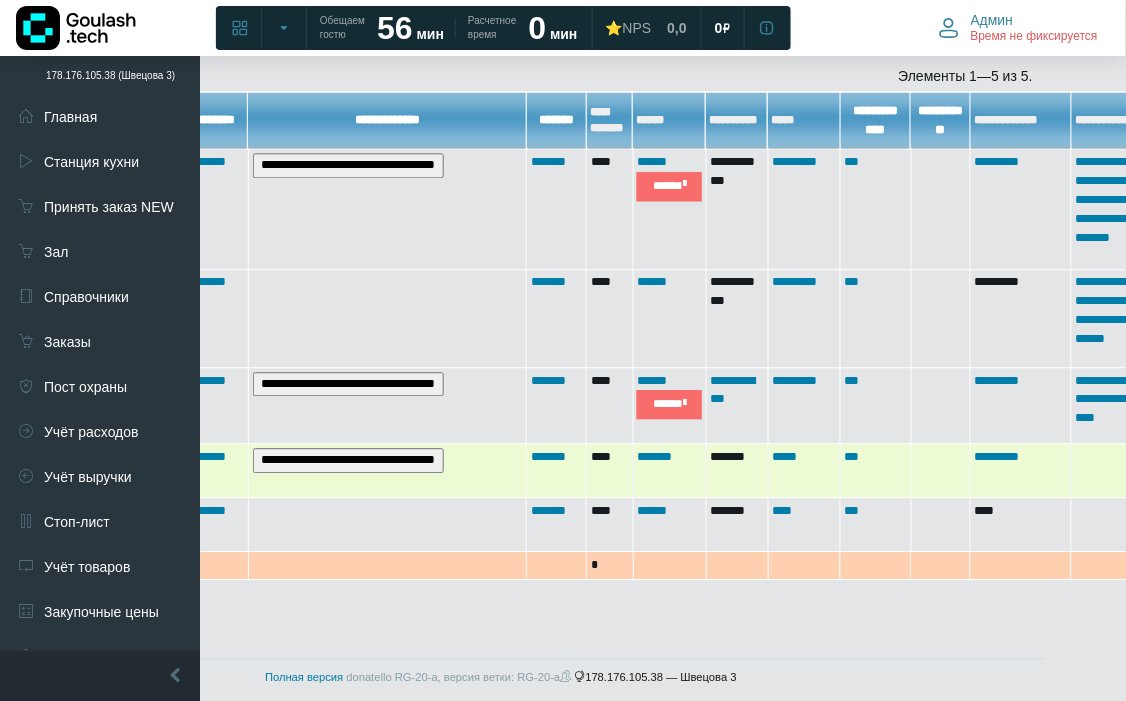 click on "**********" at bounding box center (348, 460) 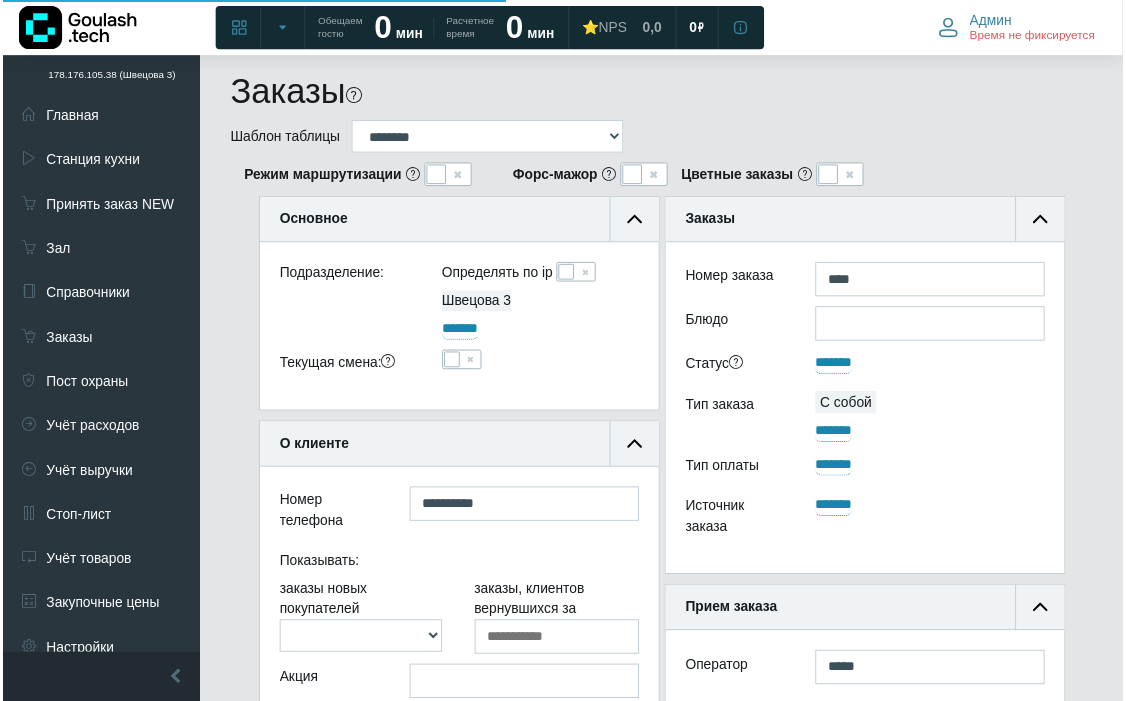 scroll, scrollTop: 0, scrollLeft: 0, axis: both 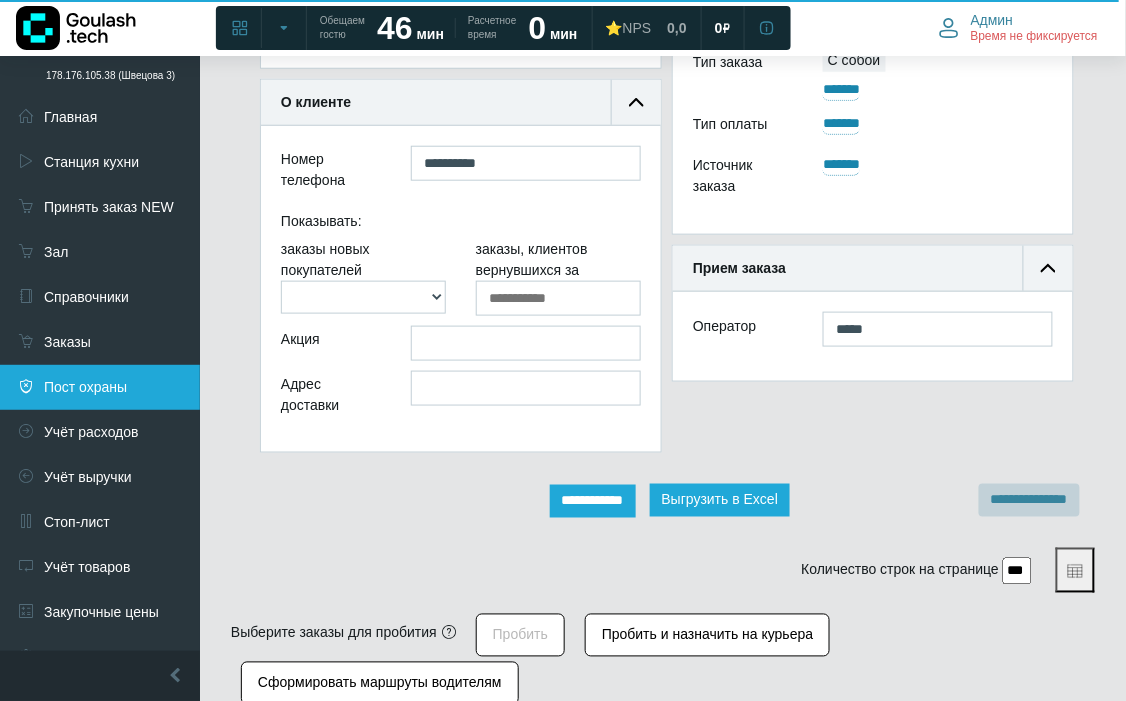 click on "Пост охраны" at bounding box center (100, 387) 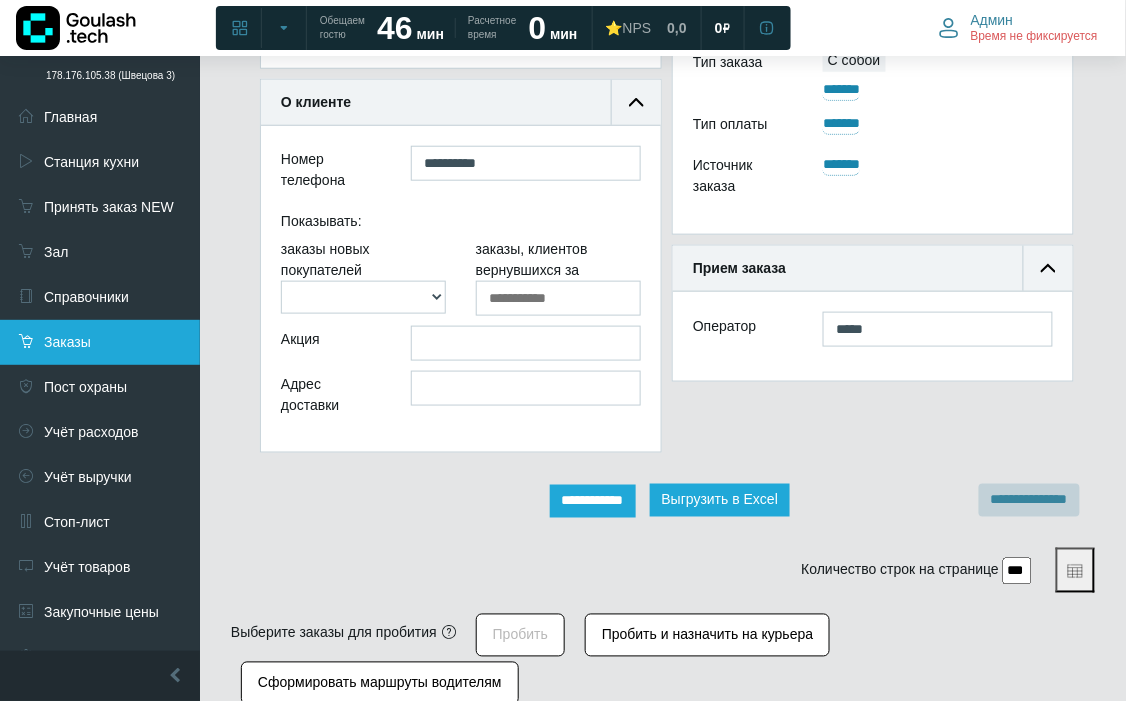 click on "Заказы" at bounding box center (100, 342) 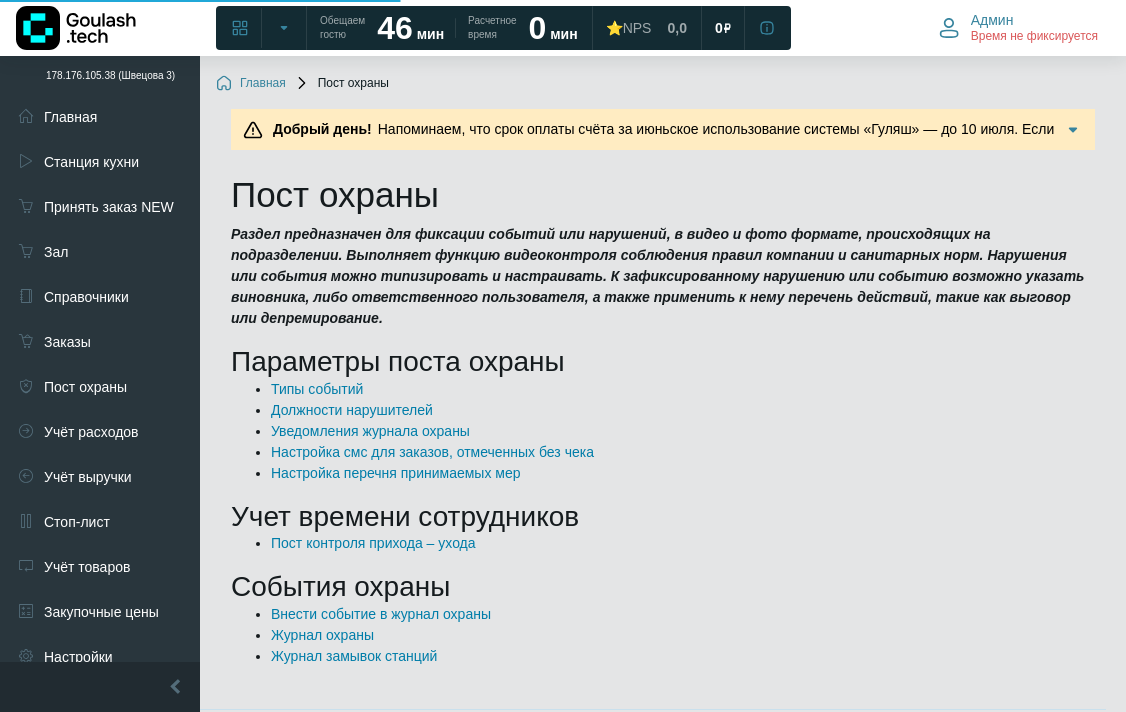 scroll, scrollTop: 0, scrollLeft: 0, axis: both 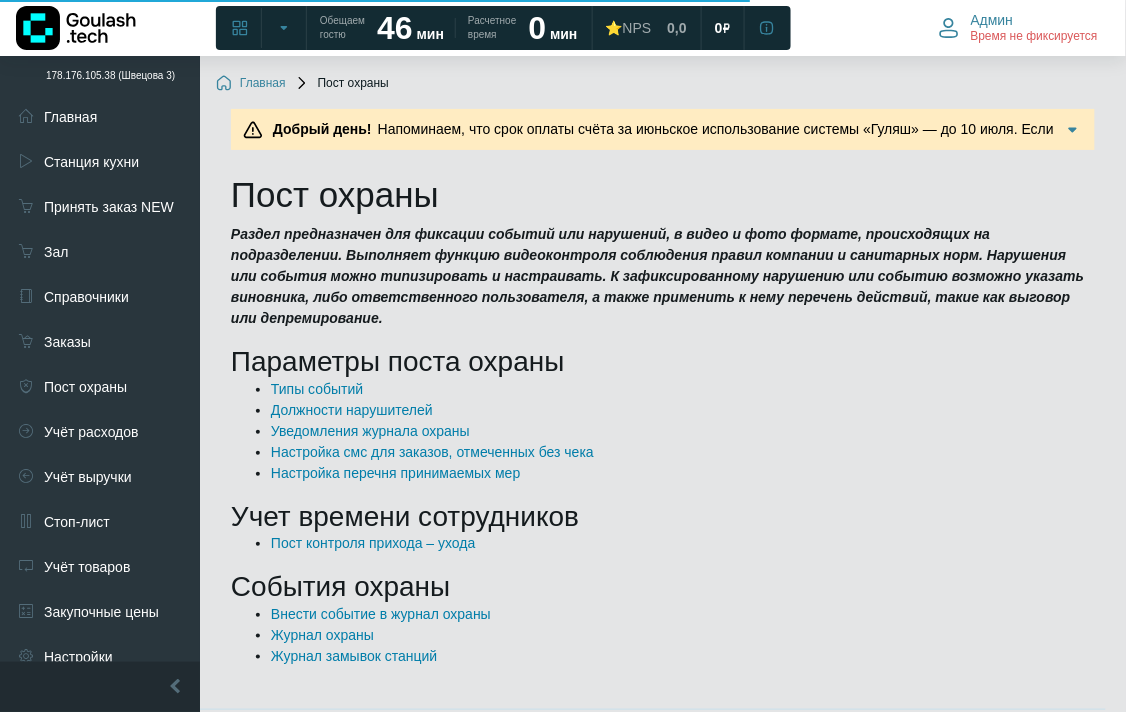 drag, startPoint x: 74, startPoint y: 340, endPoint x: 770, endPoint y: 381, distance: 697.20654 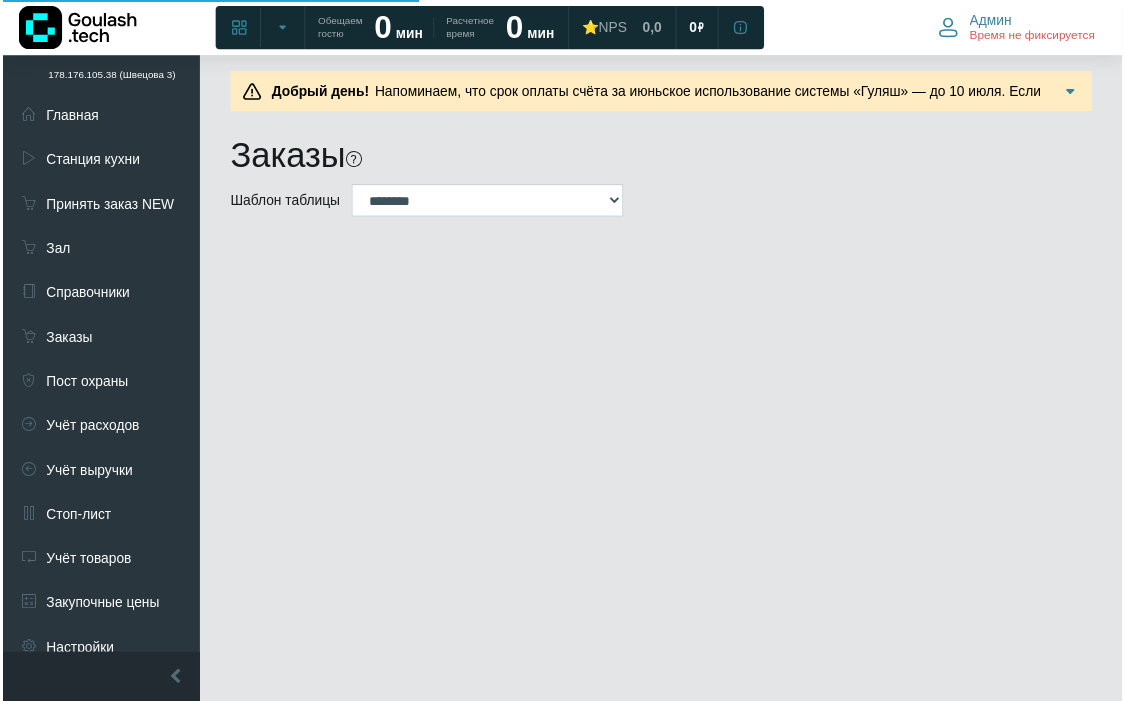 scroll, scrollTop: 0, scrollLeft: 0, axis: both 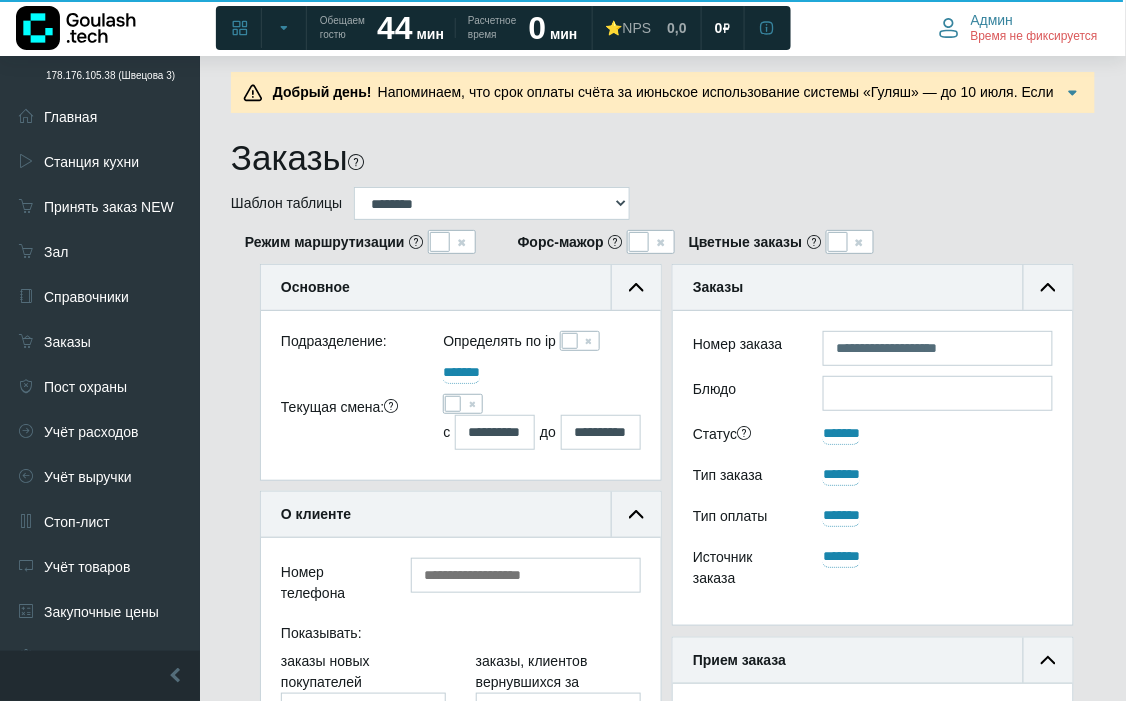 click at bounding box center [570, 341] 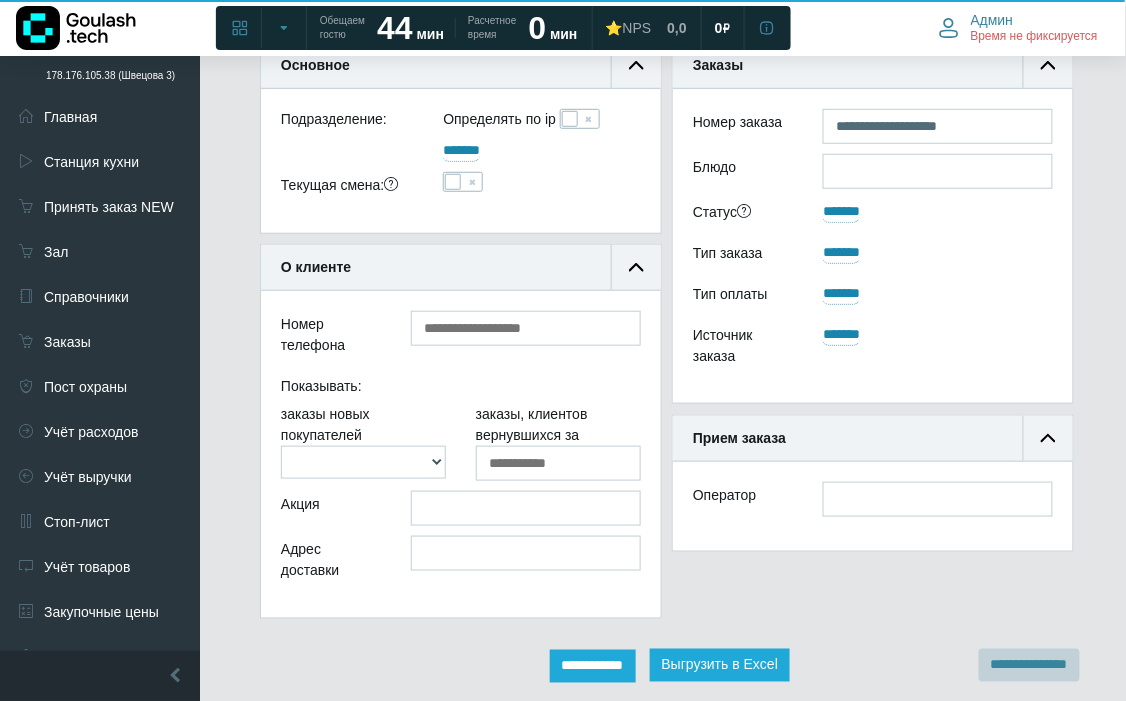 scroll, scrollTop: 555, scrollLeft: 0, axis: vertical 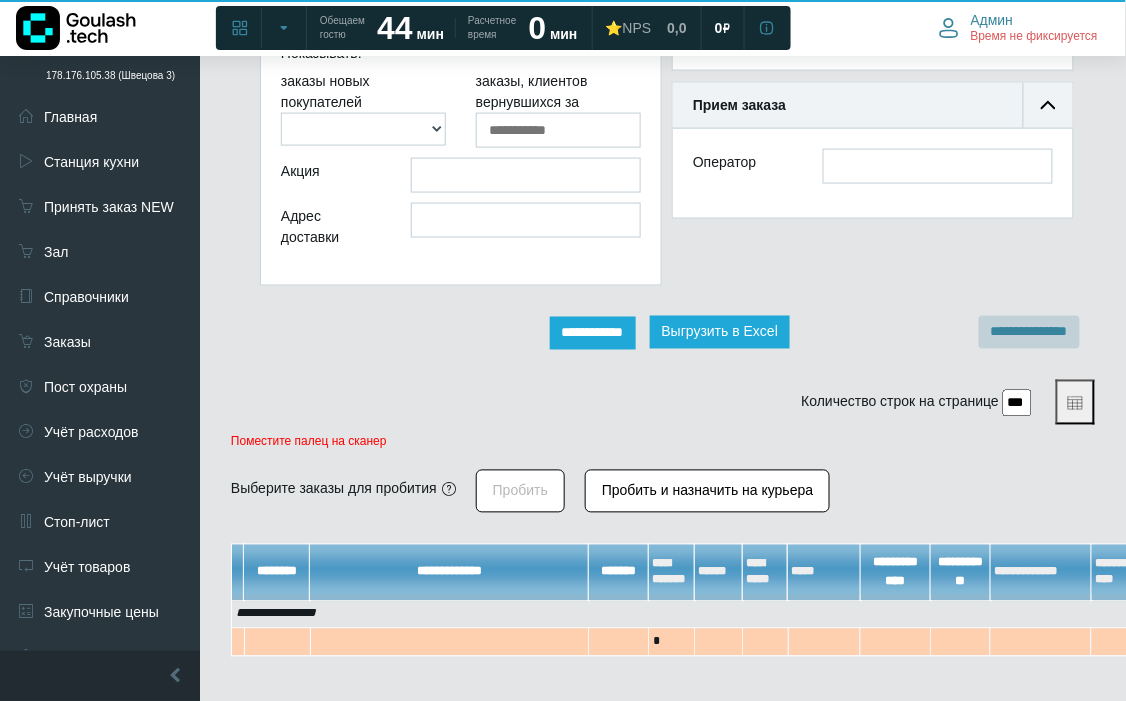 click on "**********" at bounding box center [593, 333] 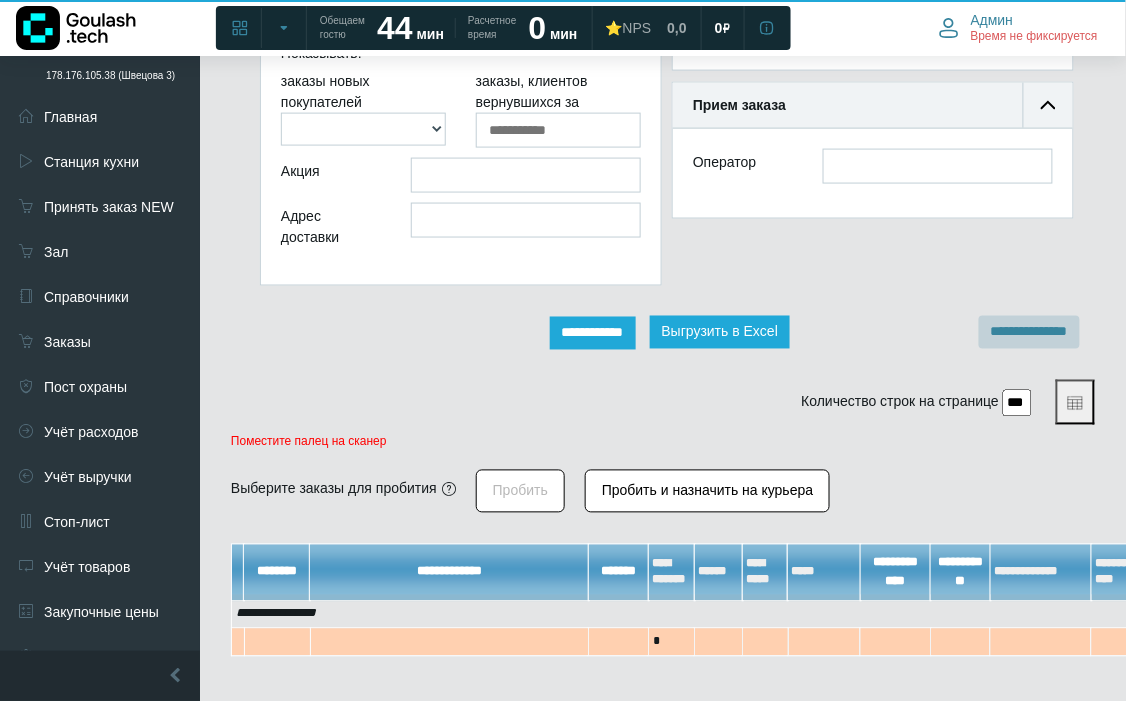 scroll, scrollTop: 12, scrollLeft: 12, axis: both 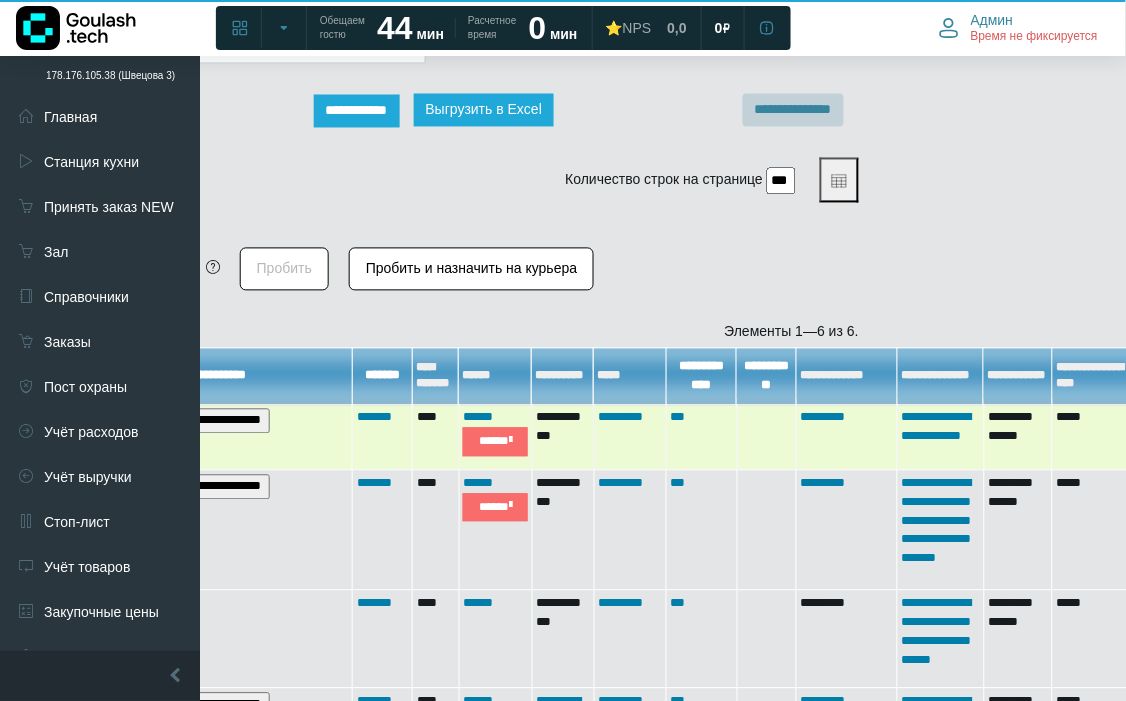 click on "**********" at bounding box center [174, 421] 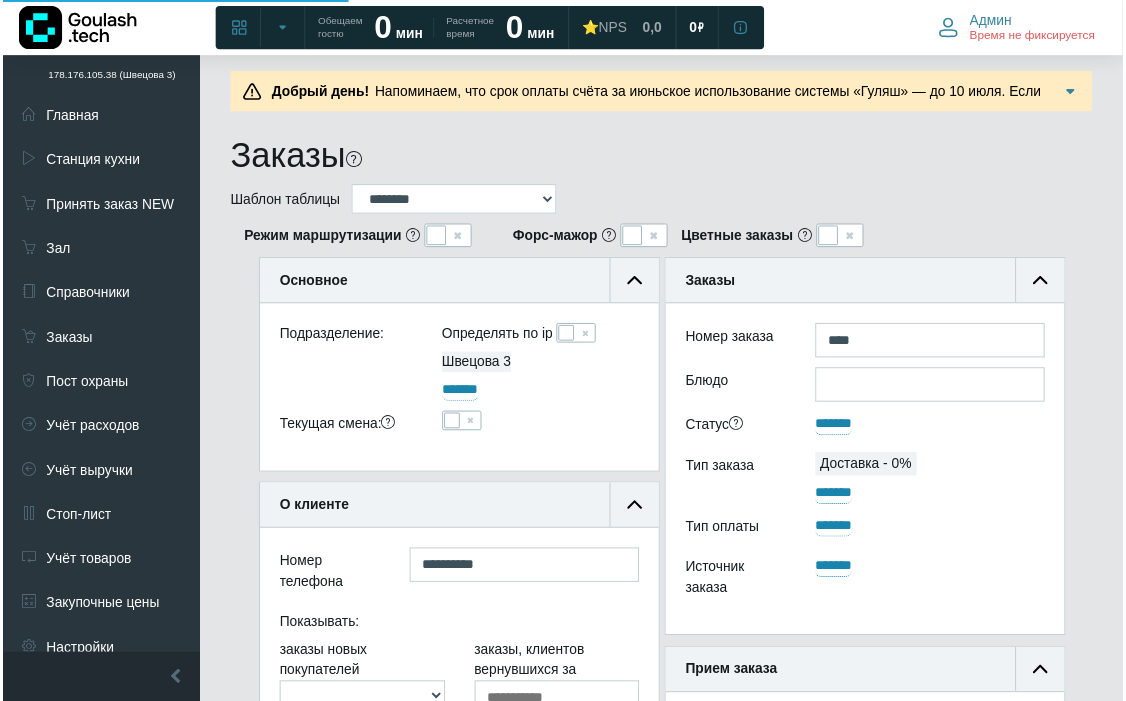 scroll, scrollTop: 0, scrollLeft: 0, axis: both 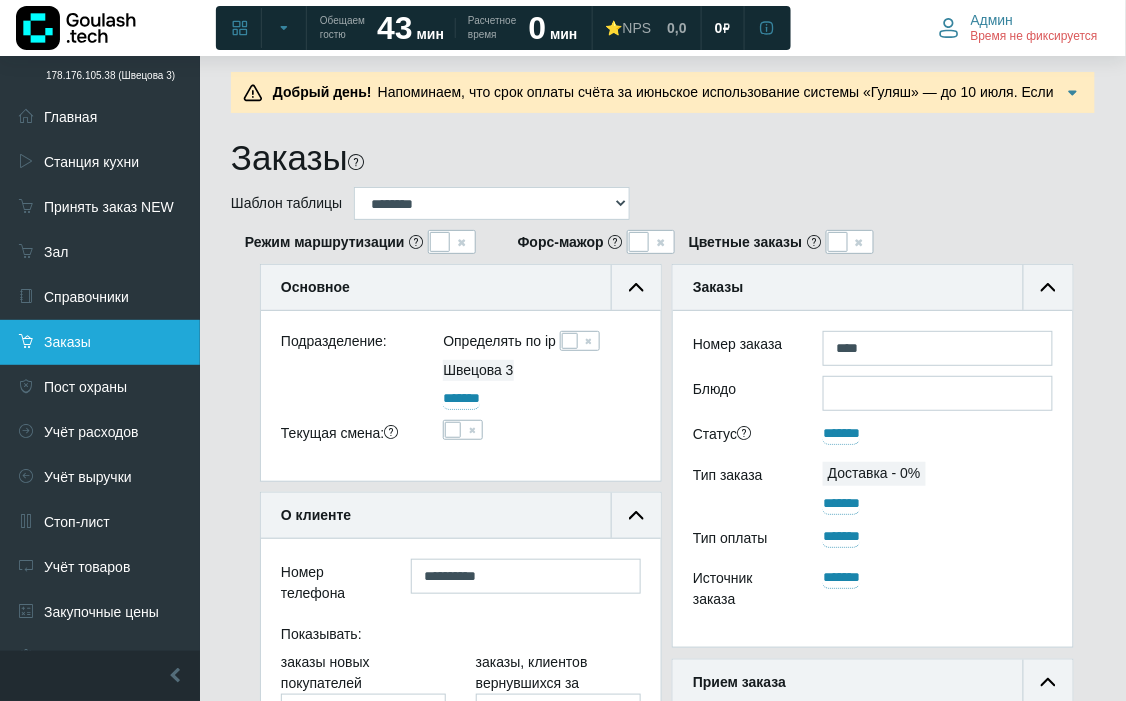 click on "Заказы" at bounding box center (100, 342) 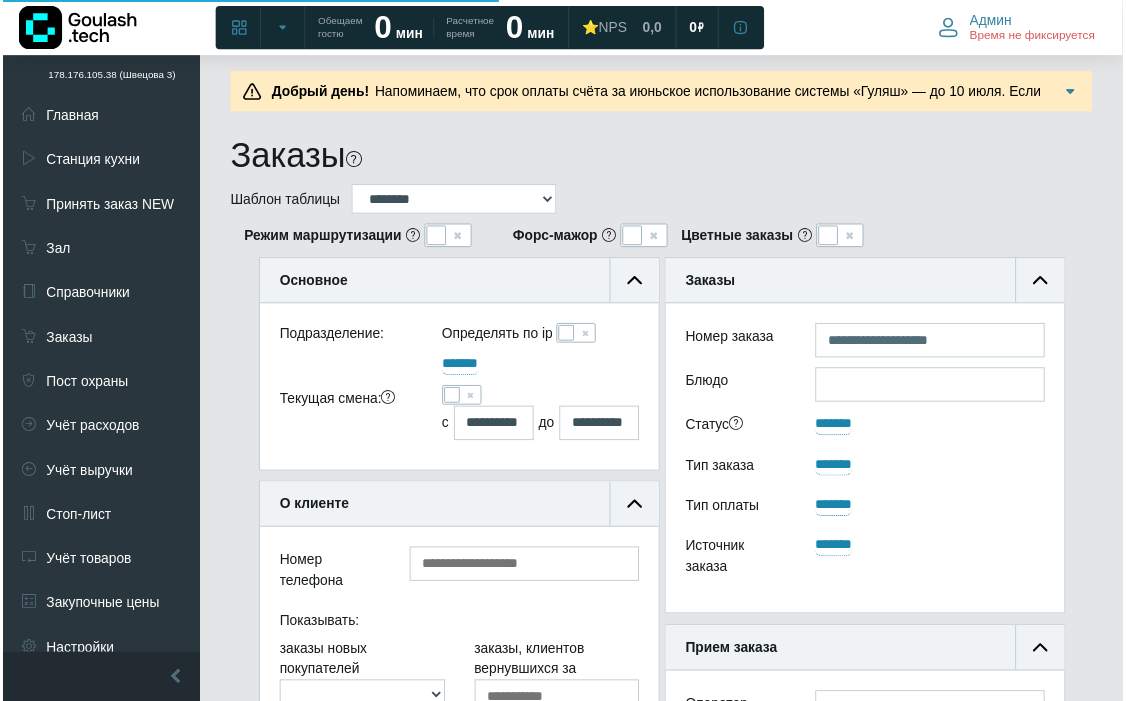 scroll, scrollTop: 0, scrollLeft: 0, axis: both 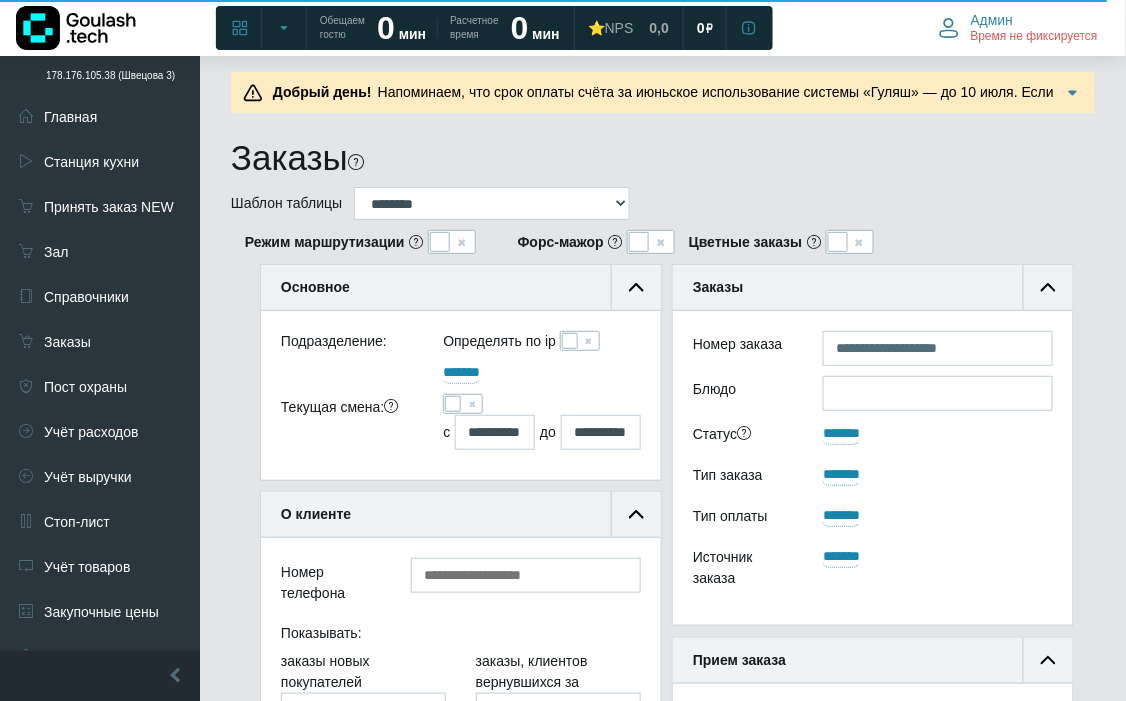 click at bounding box center (570, 341) 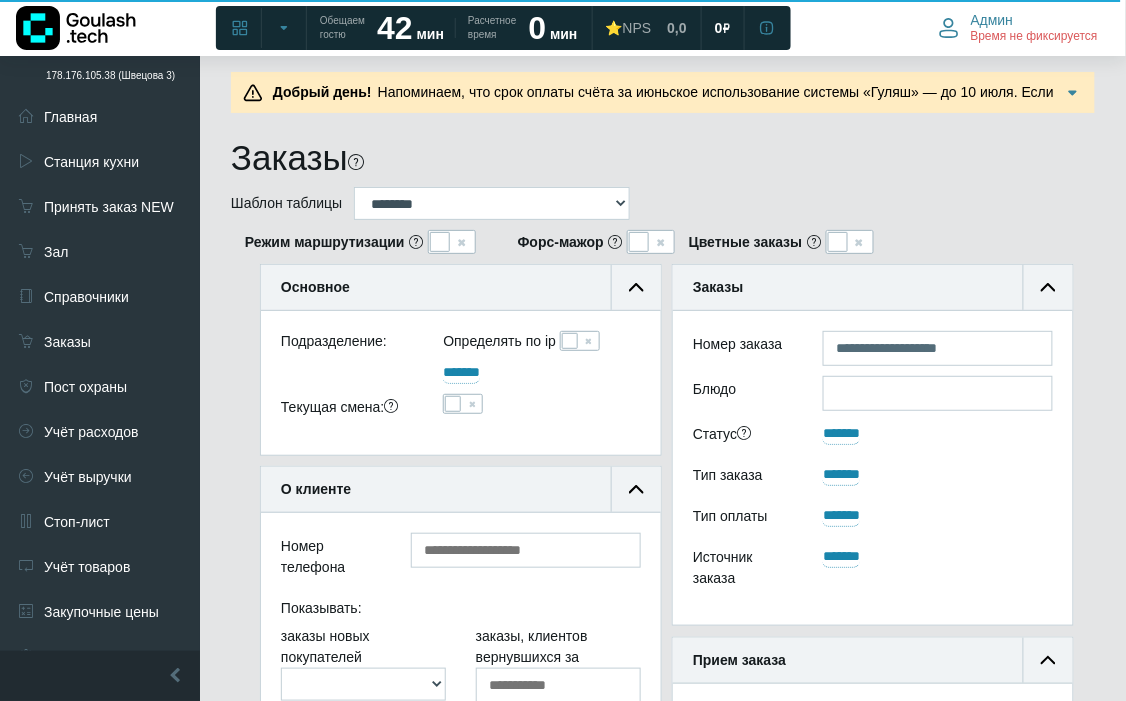 scroll, scrollTop: 188, scrollLeft: 400, axis: both 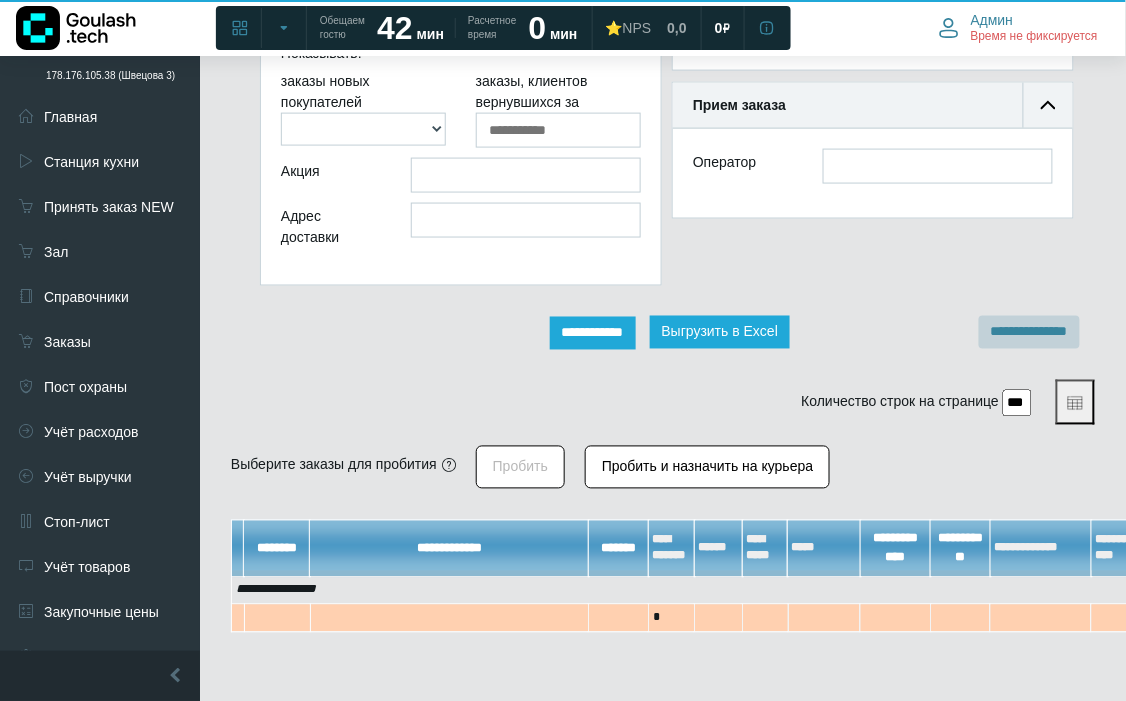 click on "**********" at bounding box center (593, 333) 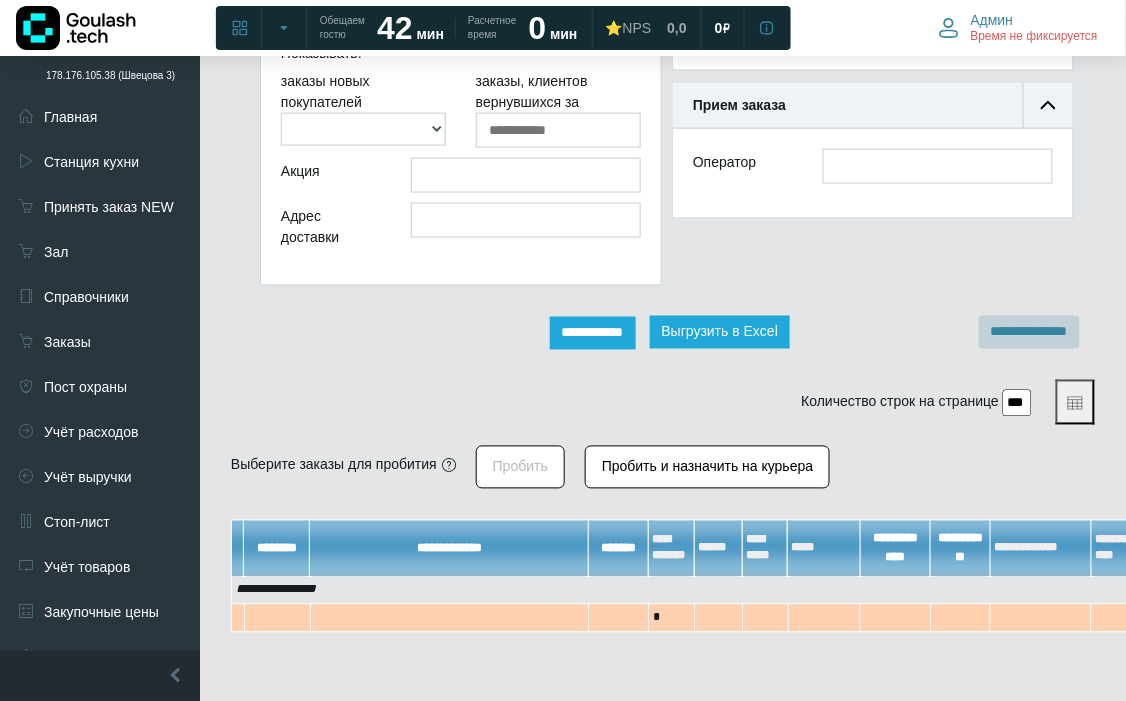 scroll, scrollTop: 12, scrollLeft: 12, axis: both 